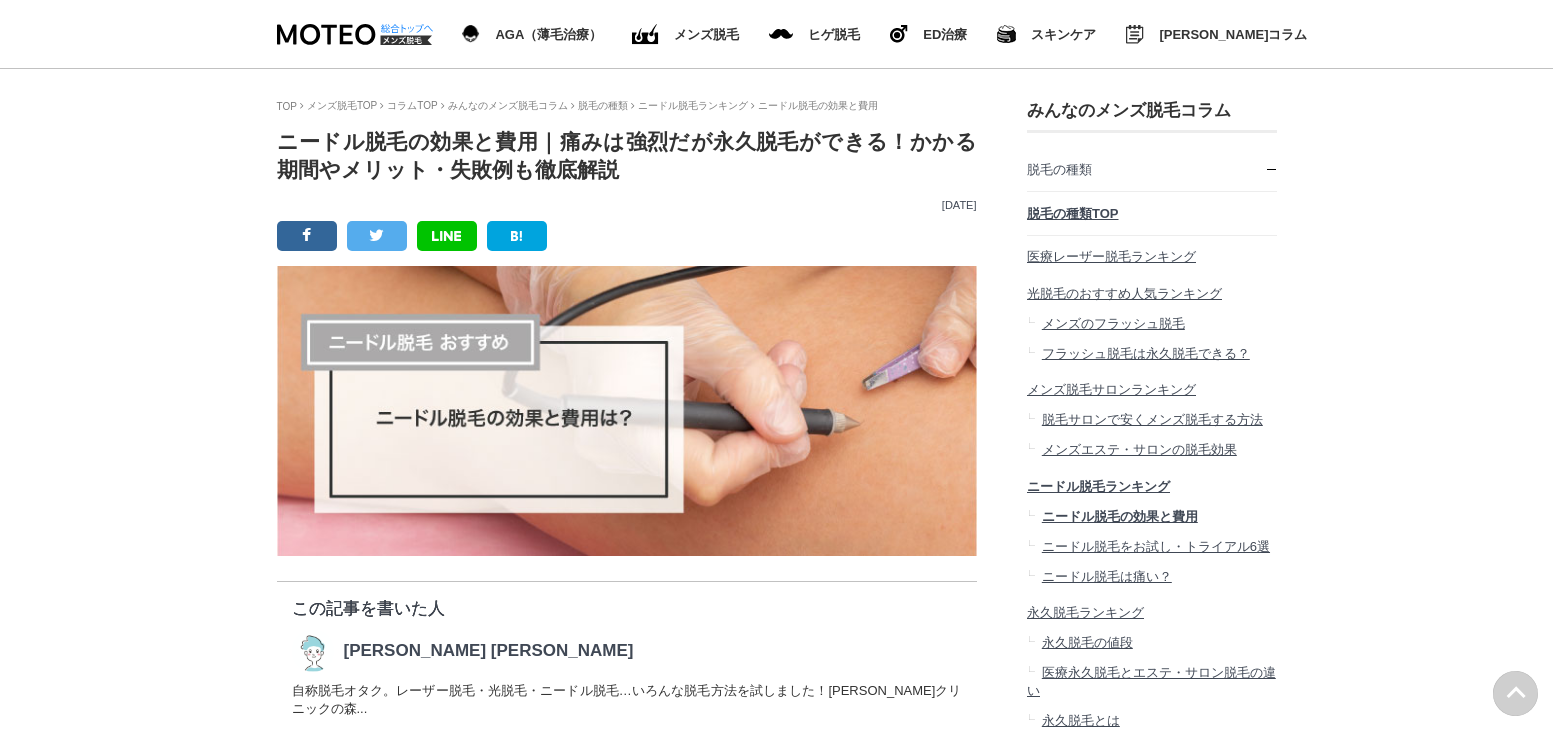 scroll, scrollTop: 600, scrollLeft: 0, axis: vertical 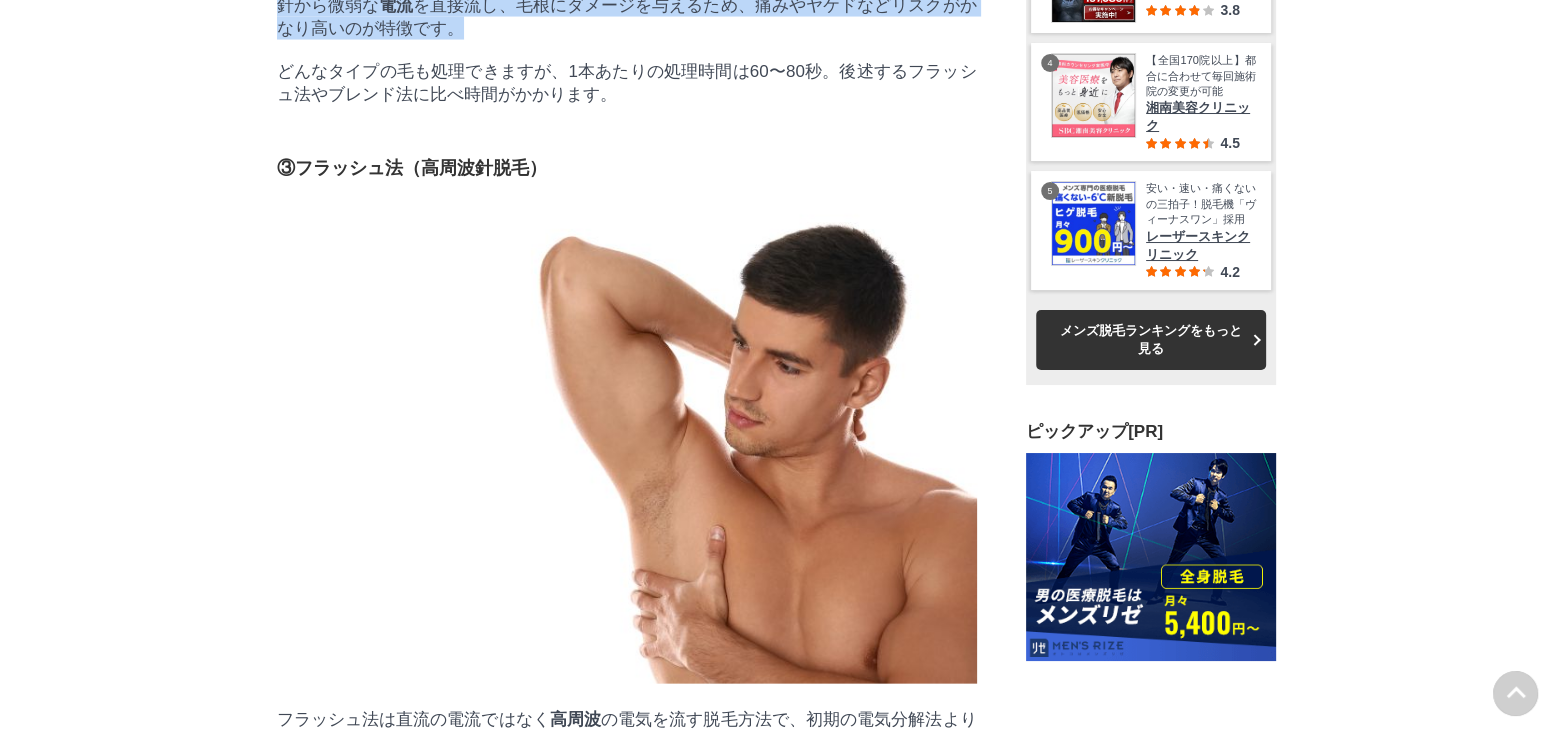 drag, startPoint x: 504, startPoint y: 156, endPoint x: 694, endPoint y: 240, distance: 207.74022 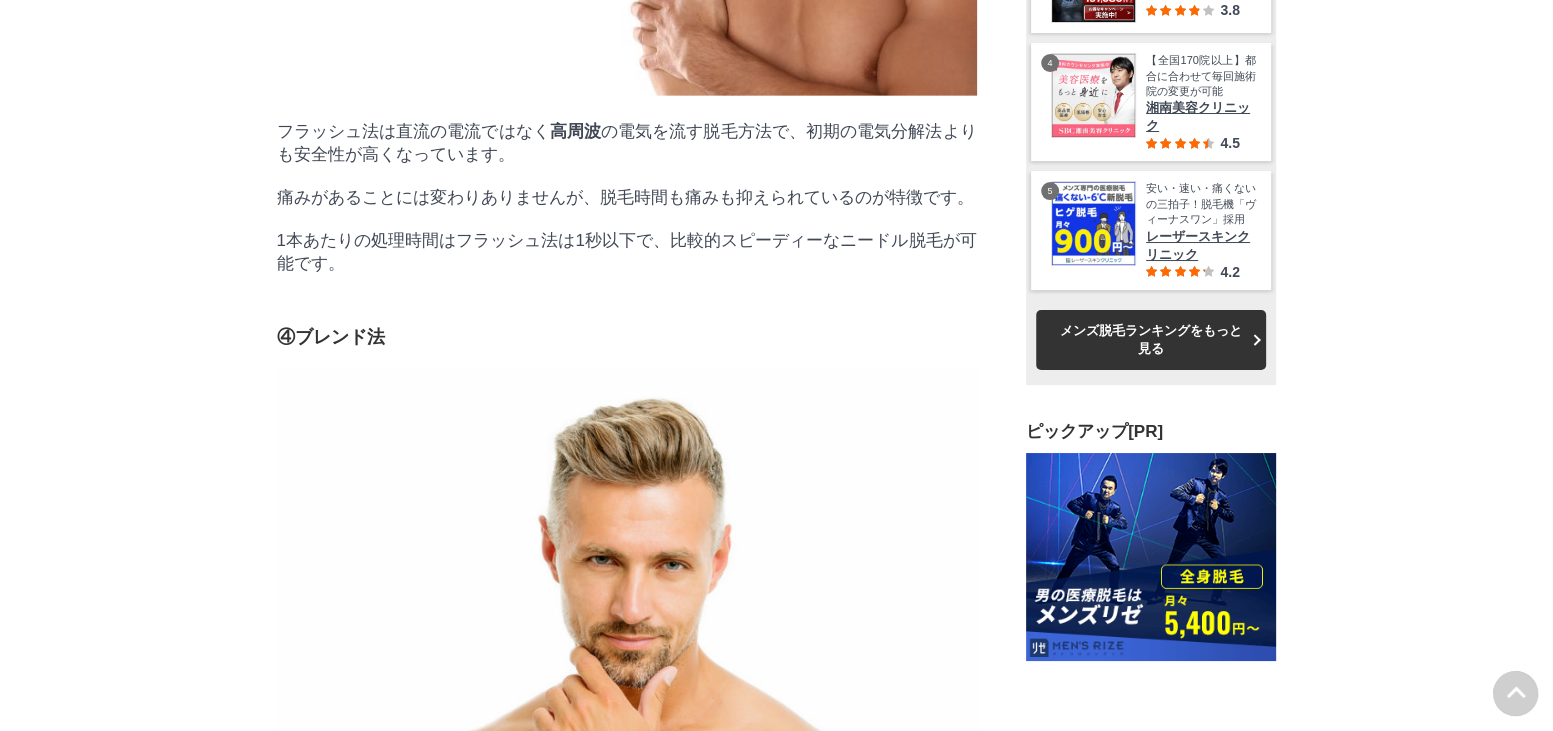 scroll, scrollTop: 4900, scrollLeft: 0, axis: vertical 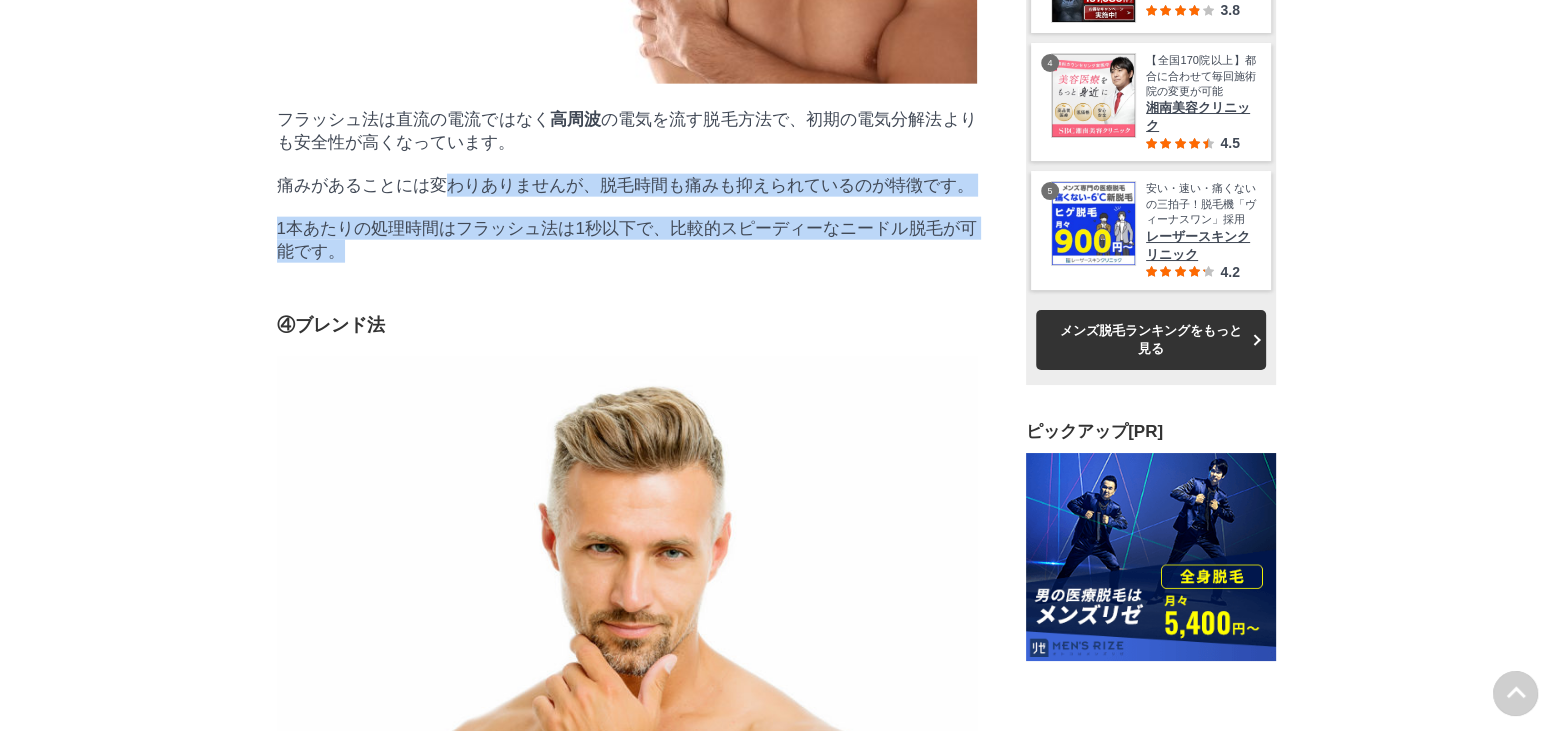 drag, startPoint x: 454, startPoint y: 426, endPoint x: 732, endPoint y: 503, distance: 288.46664 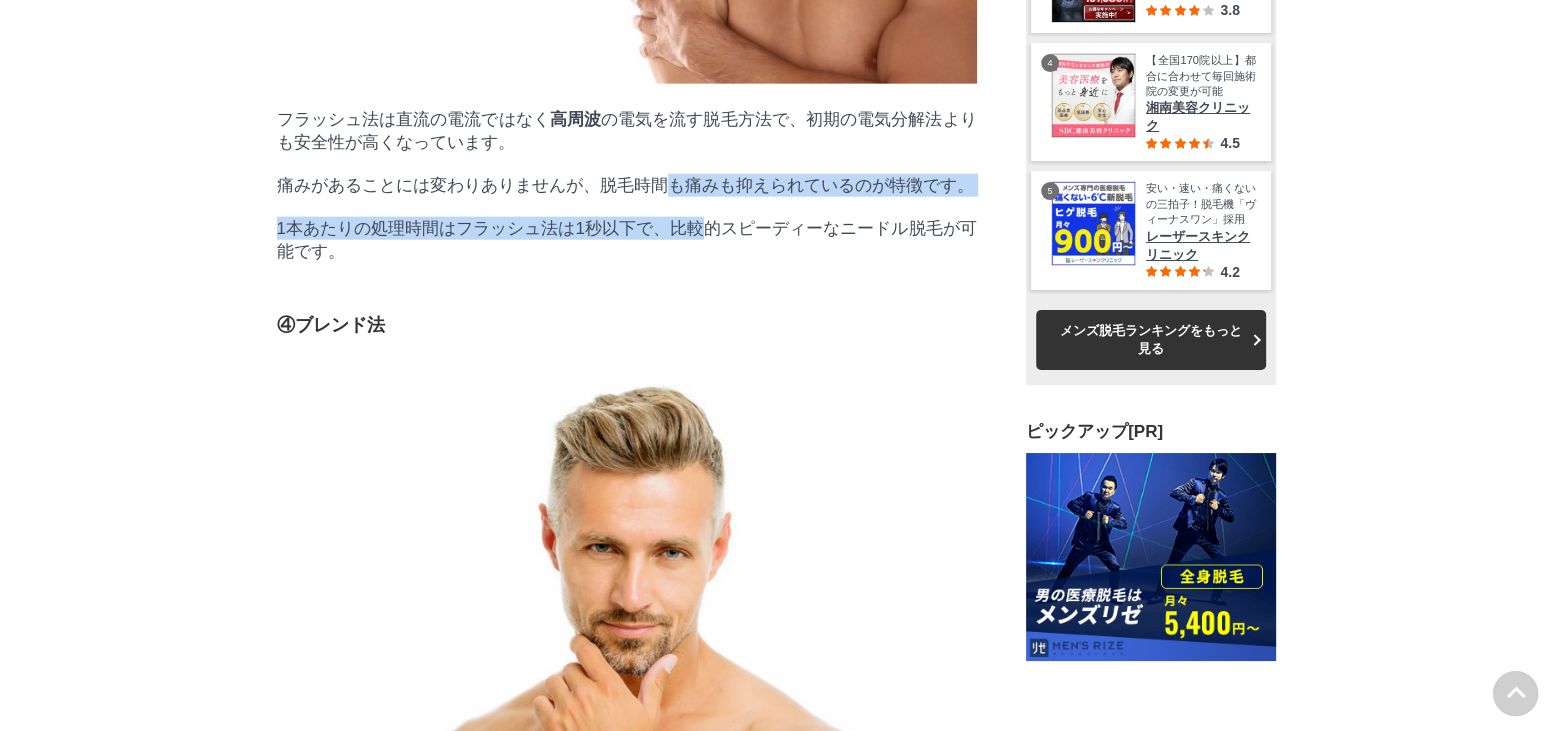 drag, startPoint x: 659, startPoint y: 411, endPoint x: 708, endPoint y: 460, distance: 69.29646 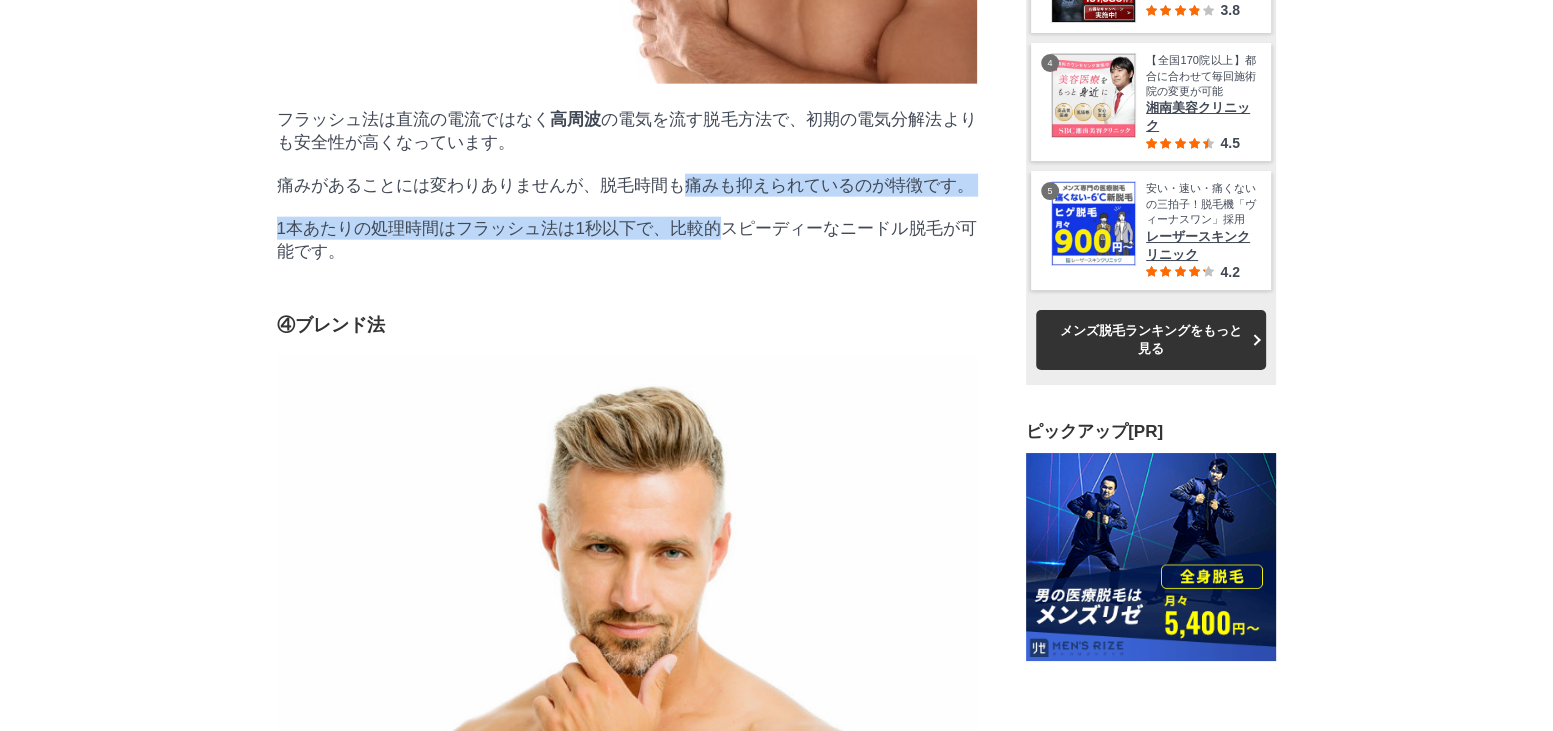 drag, startPoint x: 675, startPoint y: 412, endPoint x: 720, endPoint y: 473, distance: 75.802376 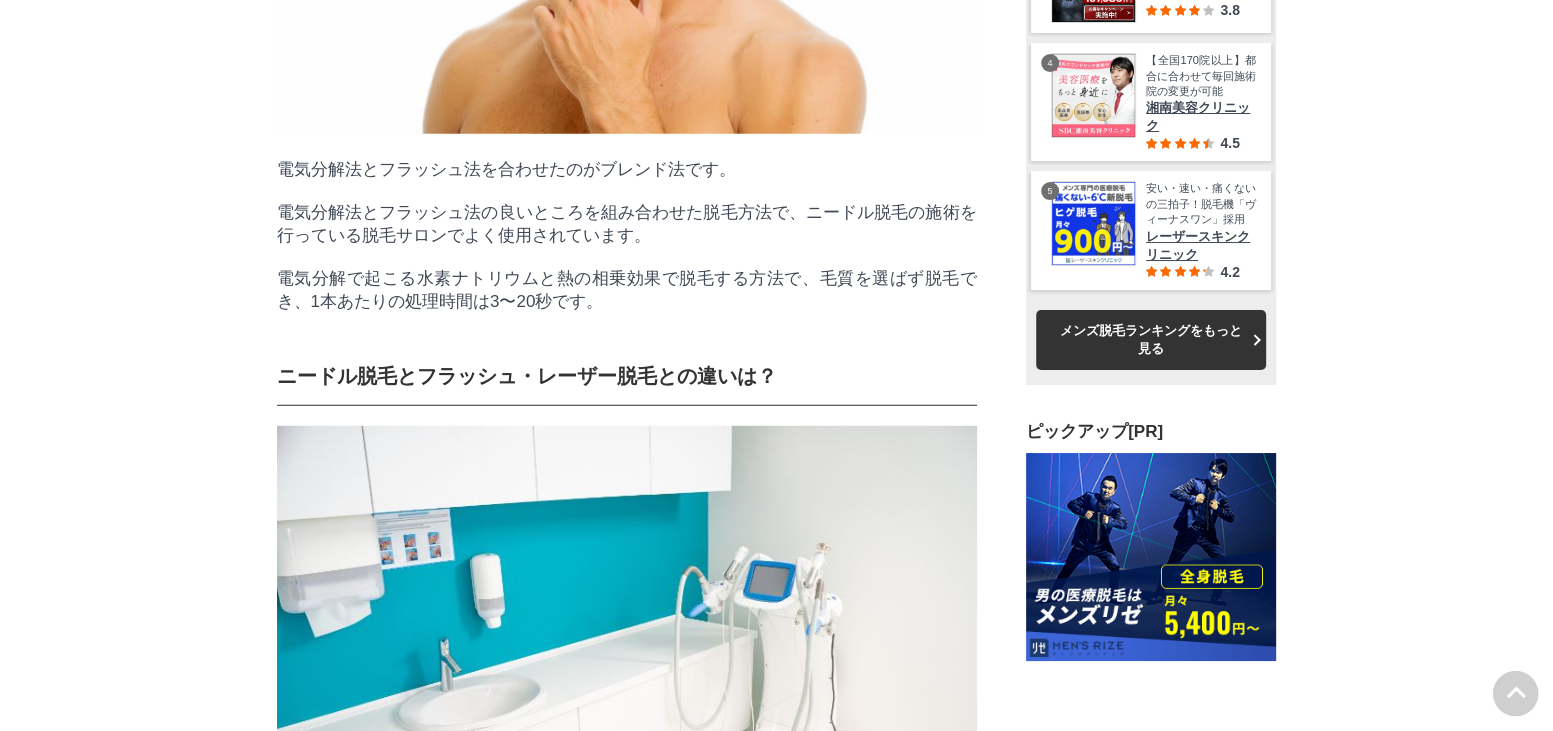 scroll, scrollTop: 5800, scrollLeft: 0, axis: vertical 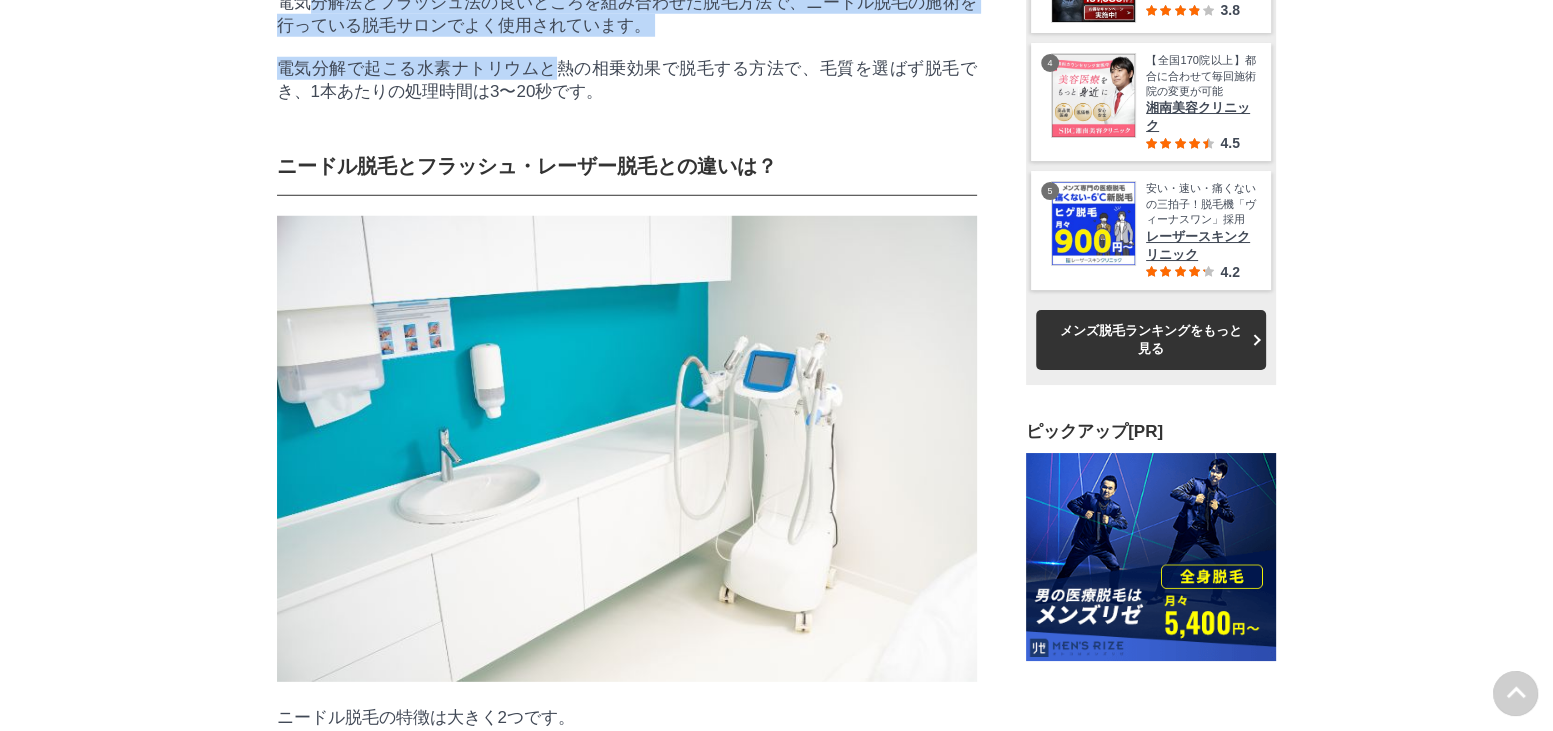 drag, startPoint x: 340, startPoint y: 242, endPoint x: 564, endPoint y: 311, distance: 234.38643 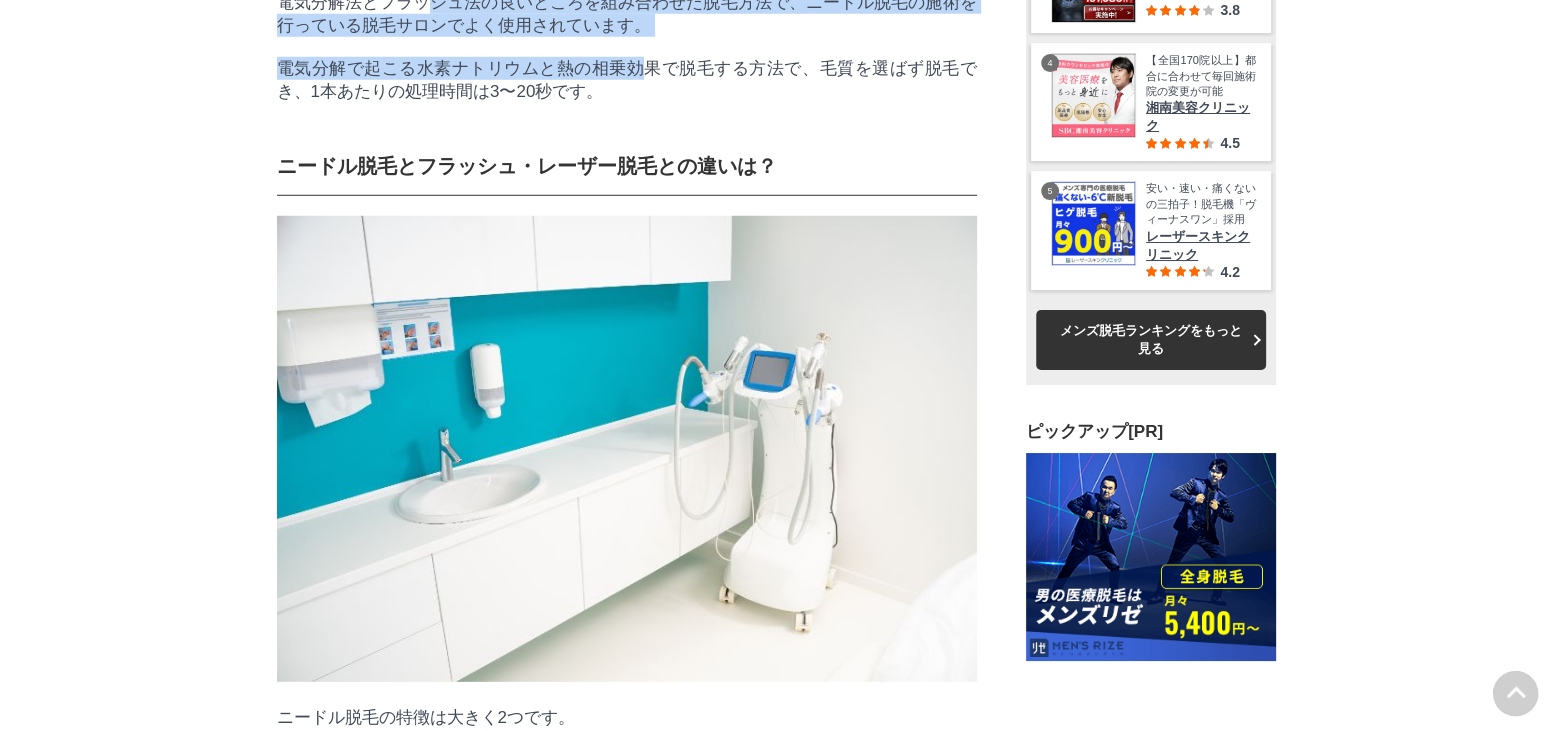 drag, startPoint x: 483, startPoint y: 276, endPoint x: 637, endPoint y: 319, distance: 159.8906 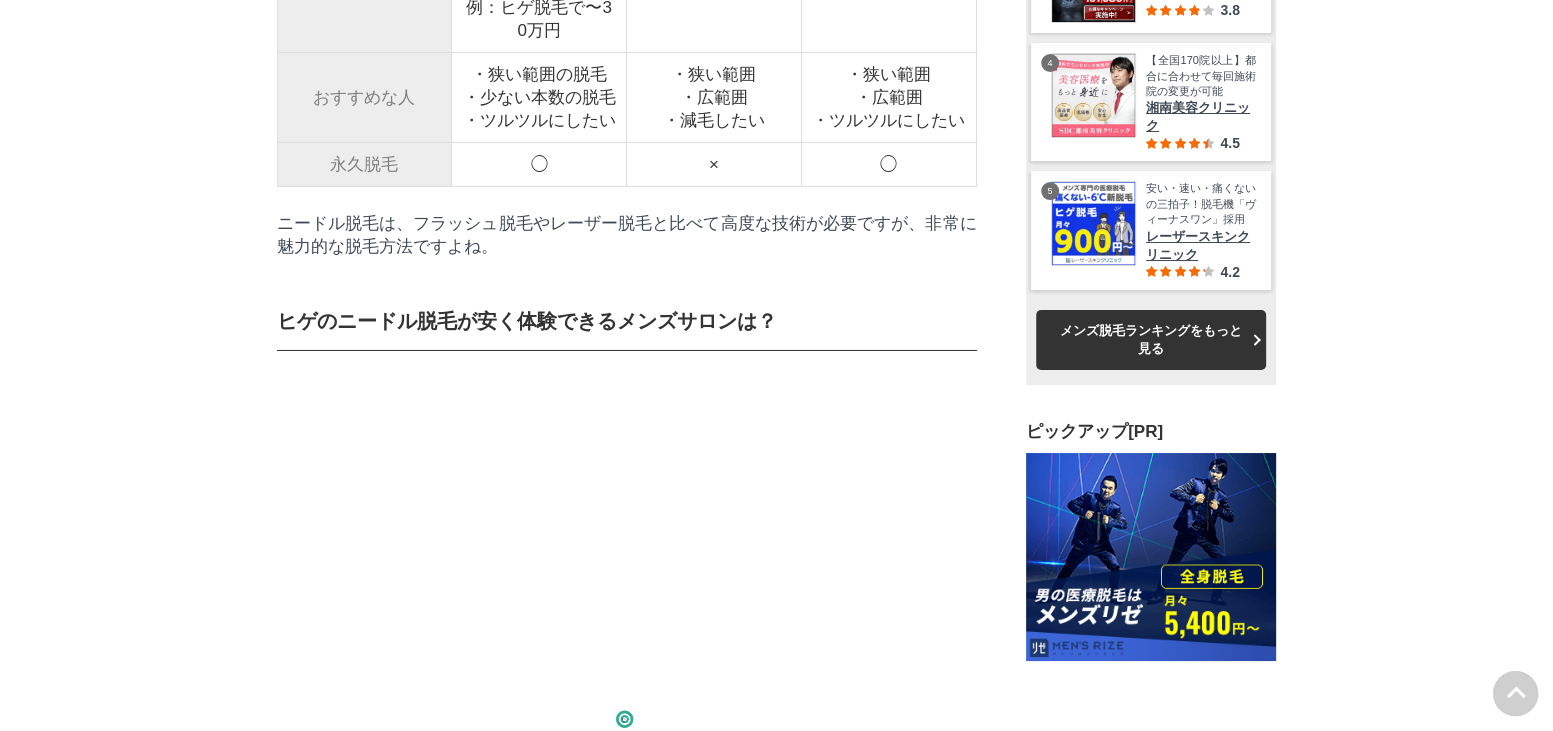 scroll, scrollTop: 7200, scrollLeft: 0, axis: vertical 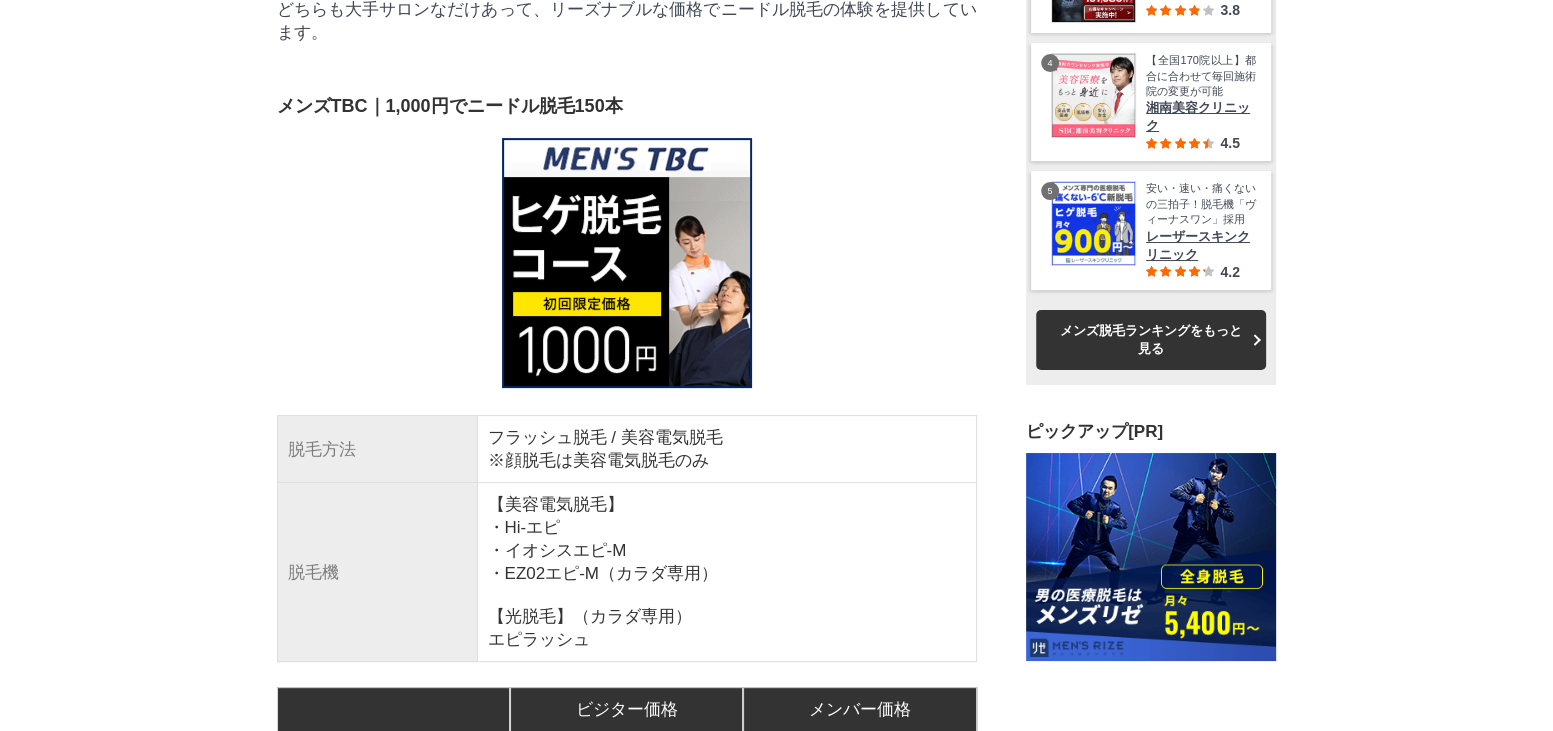 drag, startPoint x: 480, startPoint y: 219, endPoint x: 370, endPoint y: 219, distance: 110 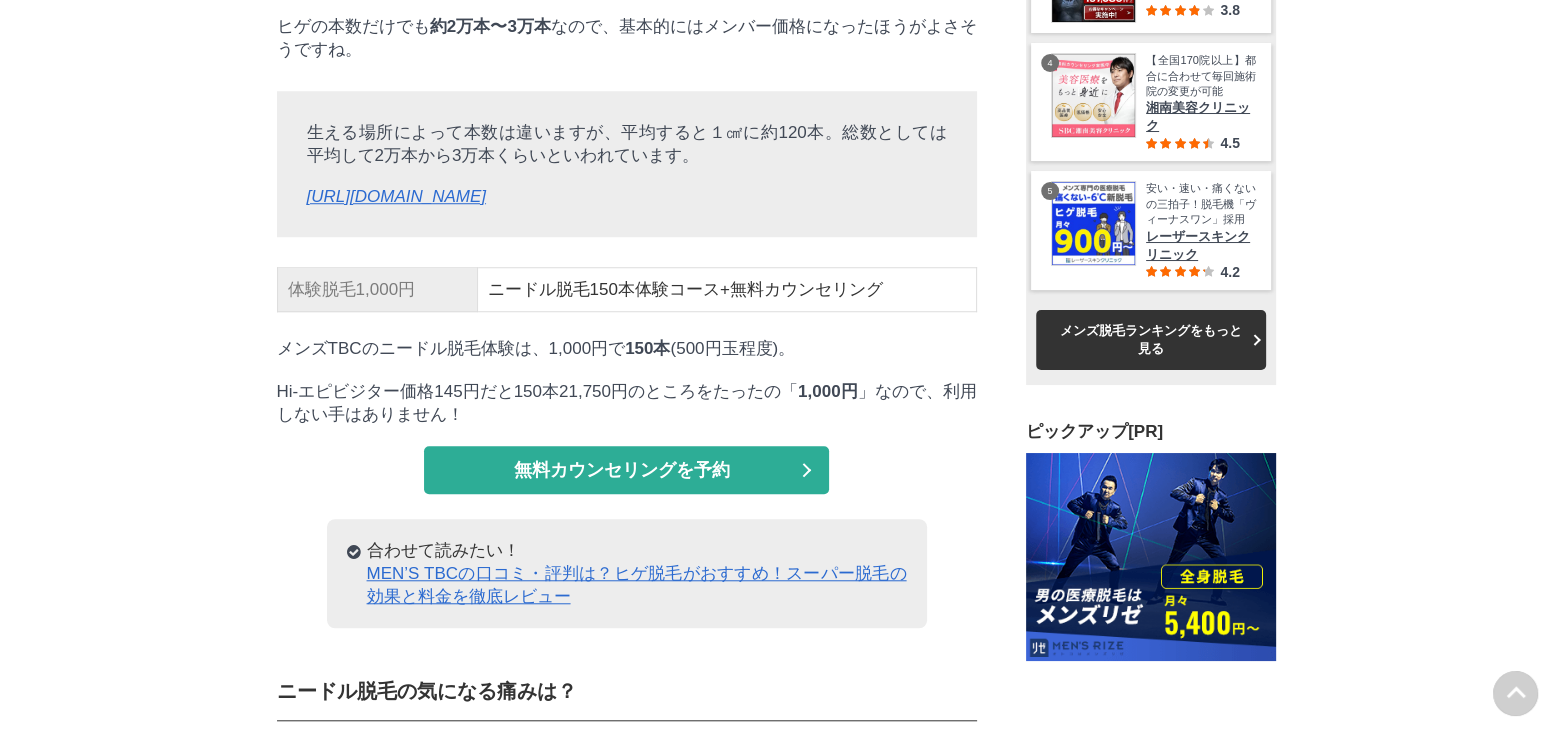 scroll, scrollTop: 9400, scrollLeft: 0, axis: vertical 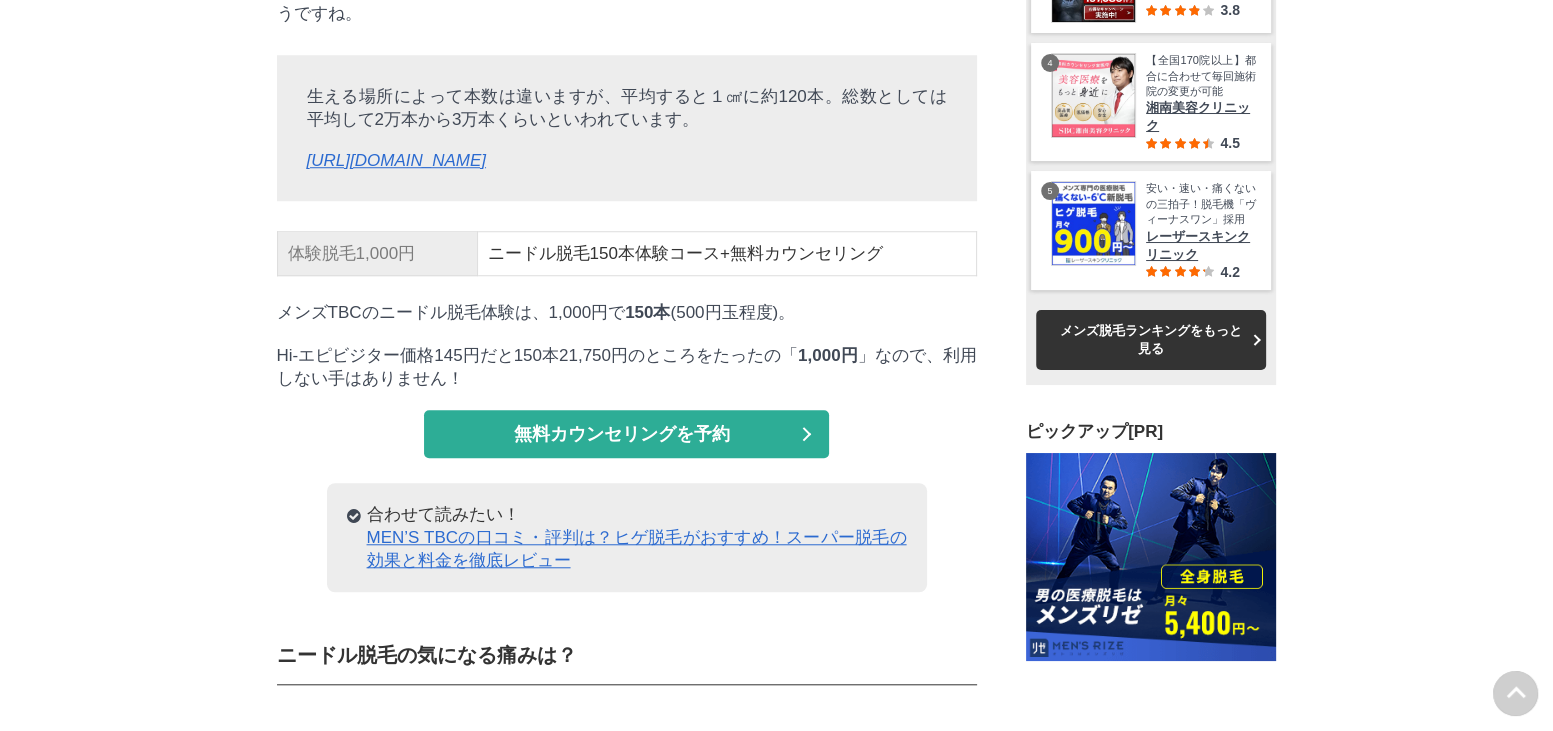 drag, startPoint x: 316, startPoint y: 319, endPoint x: 667, endPoint y: 388, distance: 357.71777 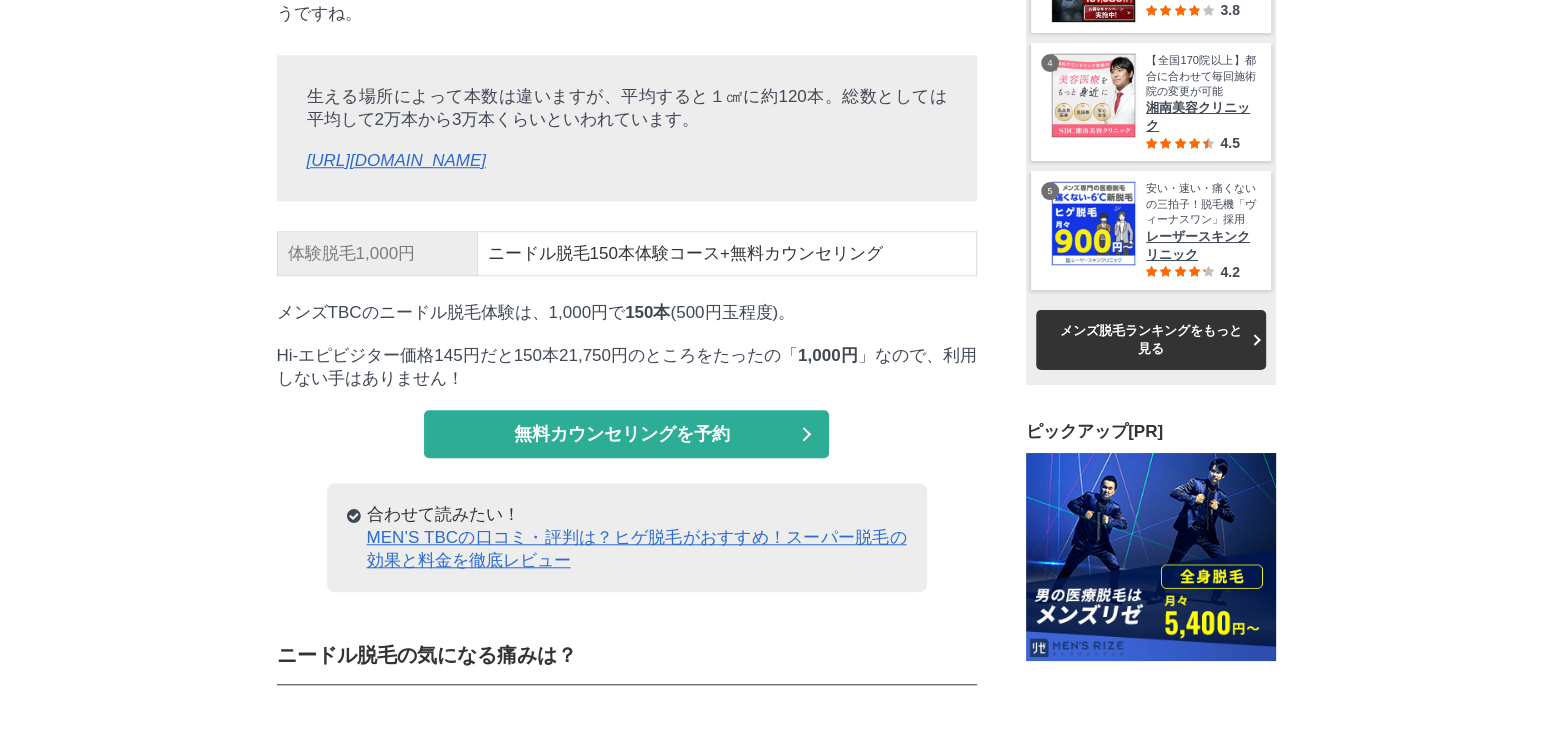 drag, startPoint x: 528, startPoint y: 376, endPoint x: 597, endPoint y: 444, distance: 96.87621 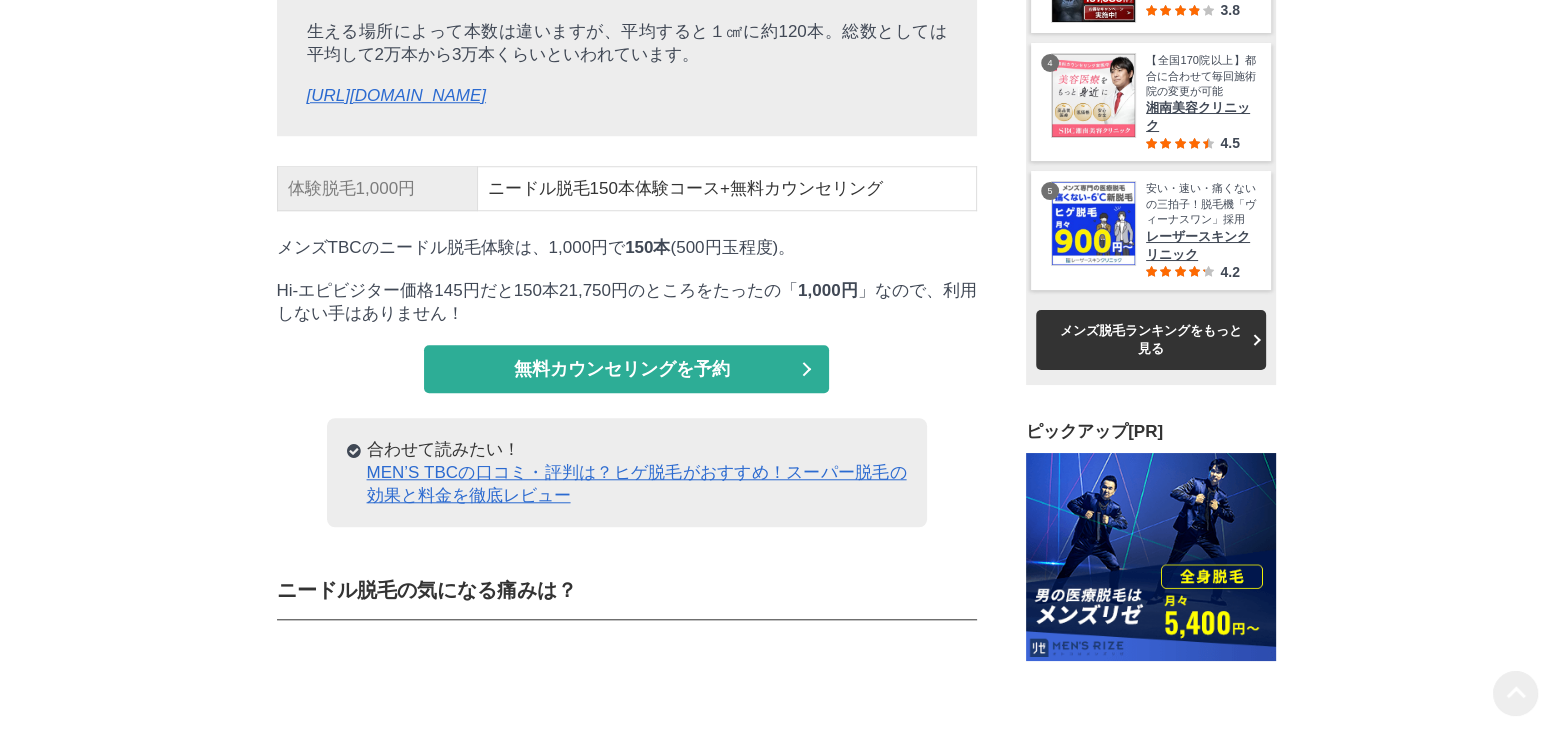 scroll, scrollTop: 9500, scrollLeft: 0, axis: vertical 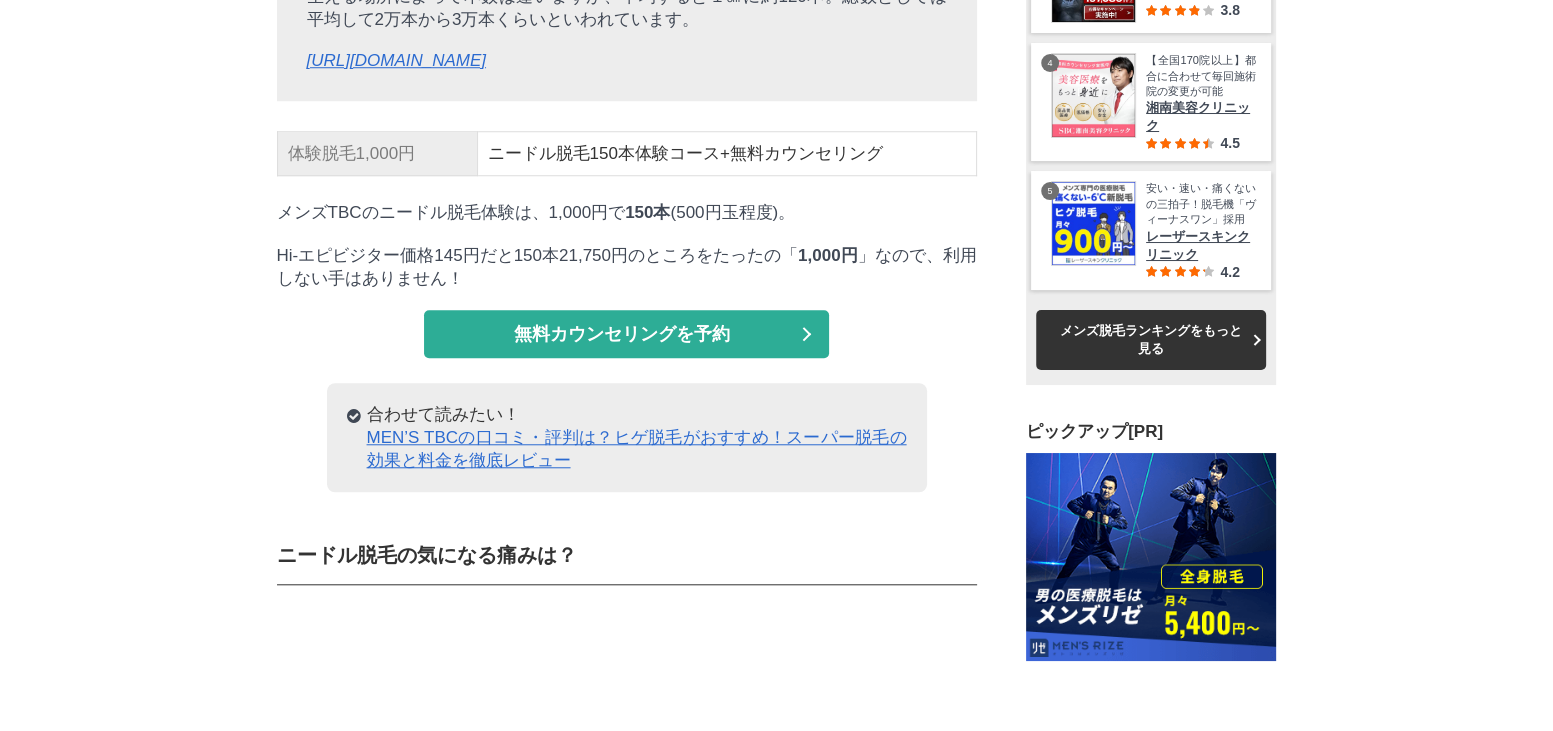 drag, startPoint x: 469, startPoint y: 186, endPoint x: 699, endPoint y: 258, distance: 241.00623 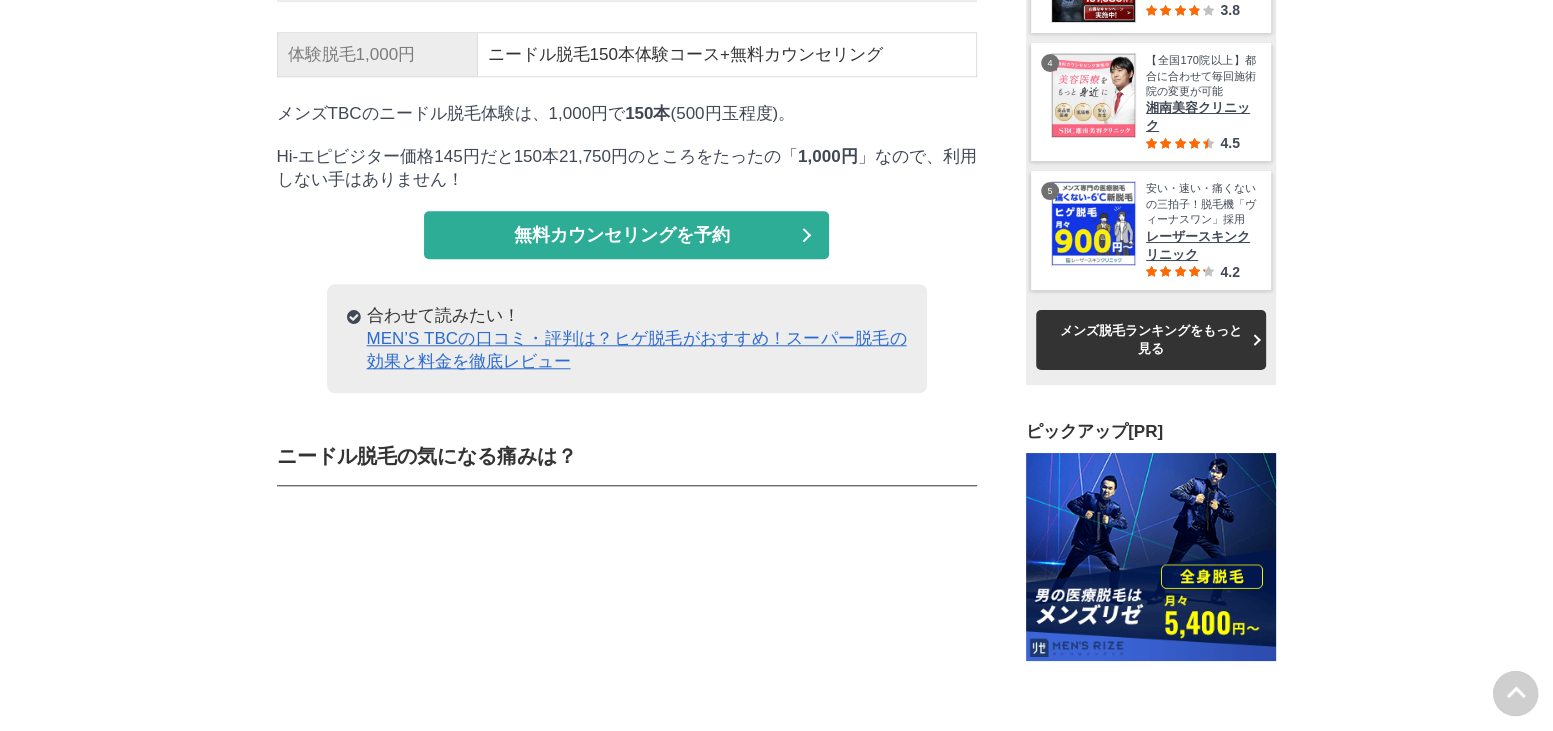 scroll, scrollTop: 9600, scrollLeft: 0, axis: vertical 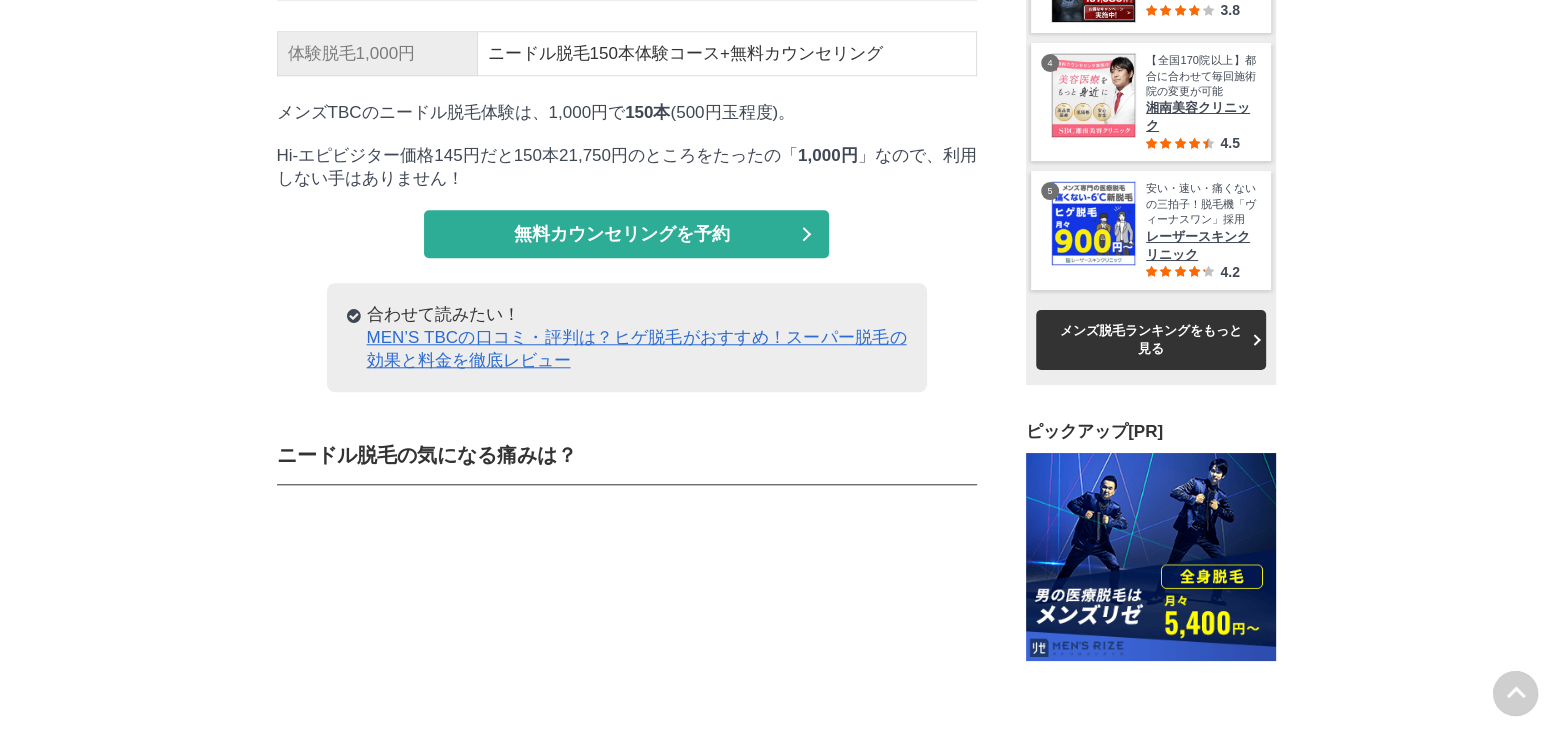 drag, startPoint x: 431, startPoint y: 303, endPoint x: 562, endPoint y: 328, distance: 133.36417 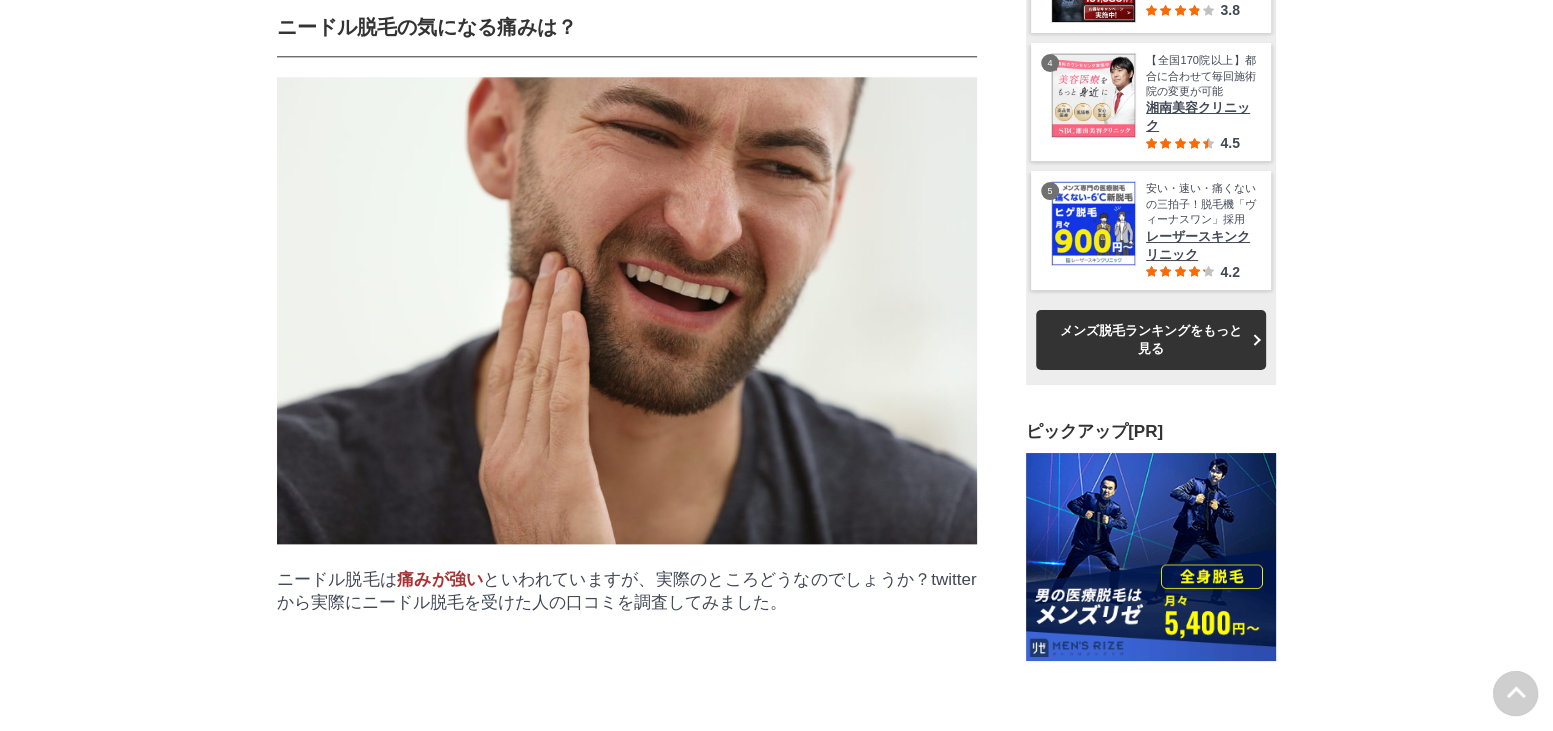 scroll, scrollTop: 10100, scrollLeft: 0, axis: vertical 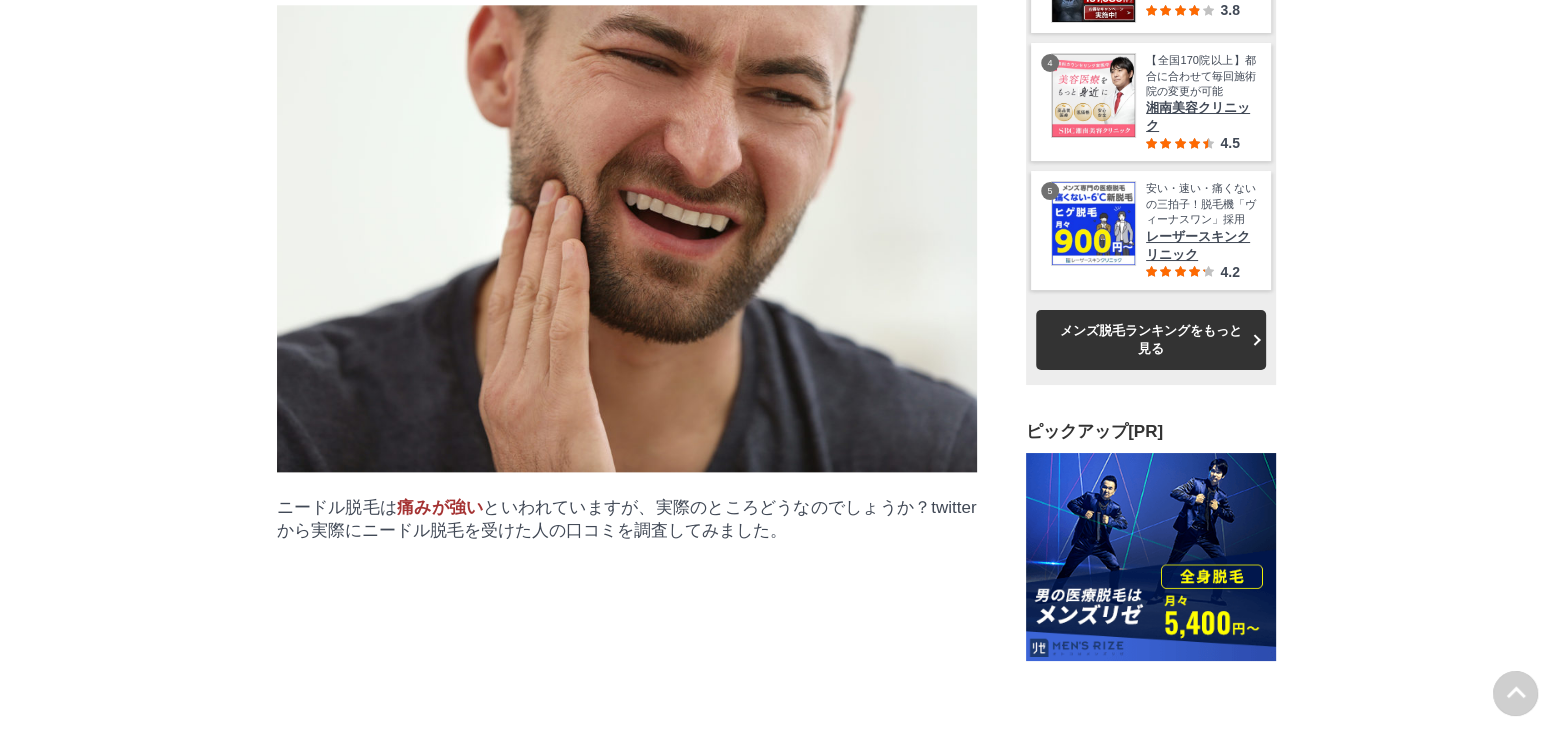 drag, startPoint x: 548, startPoint y: 165, endPoint x: 672, endPoint y: 220, distance: 135.65028 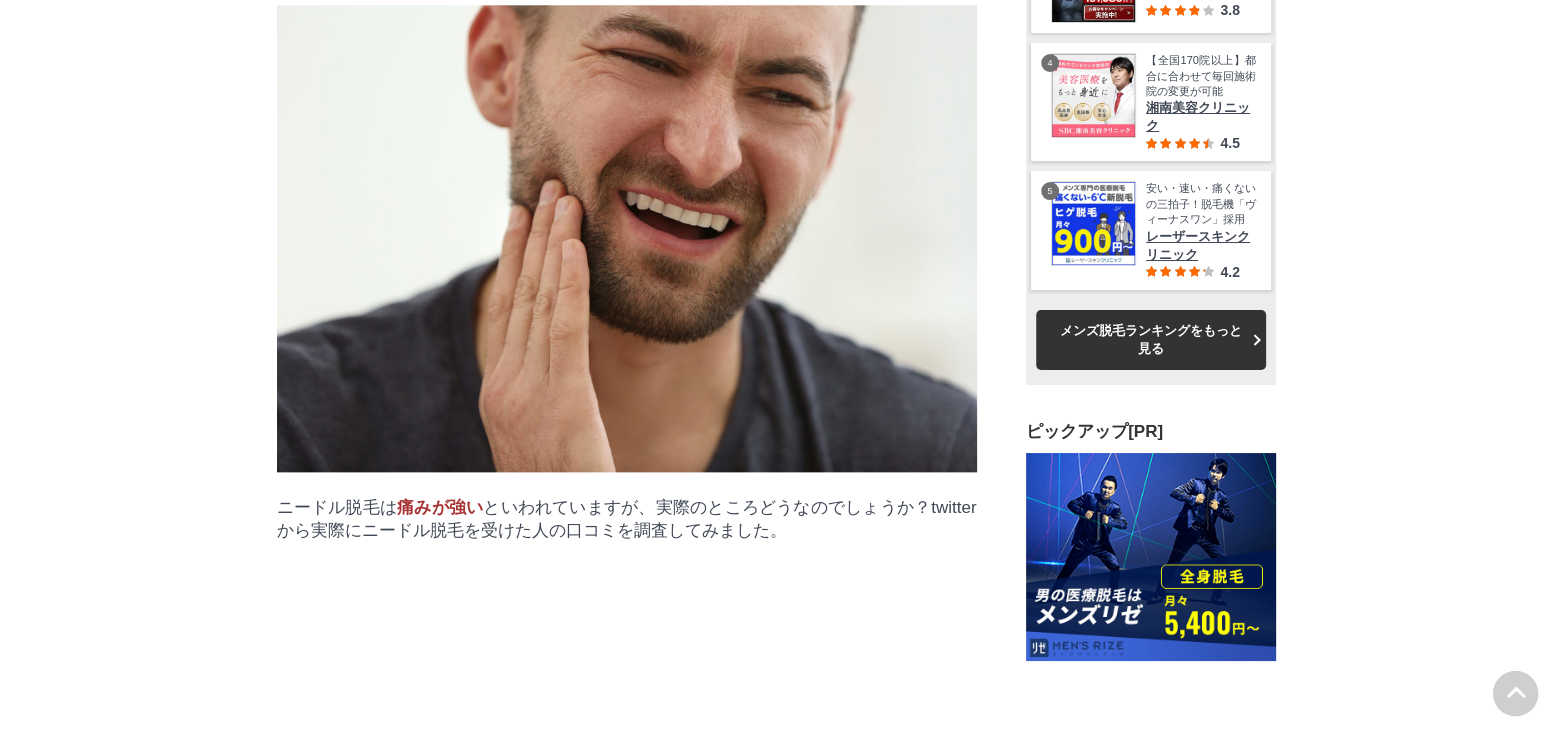 click on "Hi-エピビジター価格145円だと150本21,750円のところをたったの「 1,000円 」なので、利用しない手はありません！" at bounding box center (627, -333) 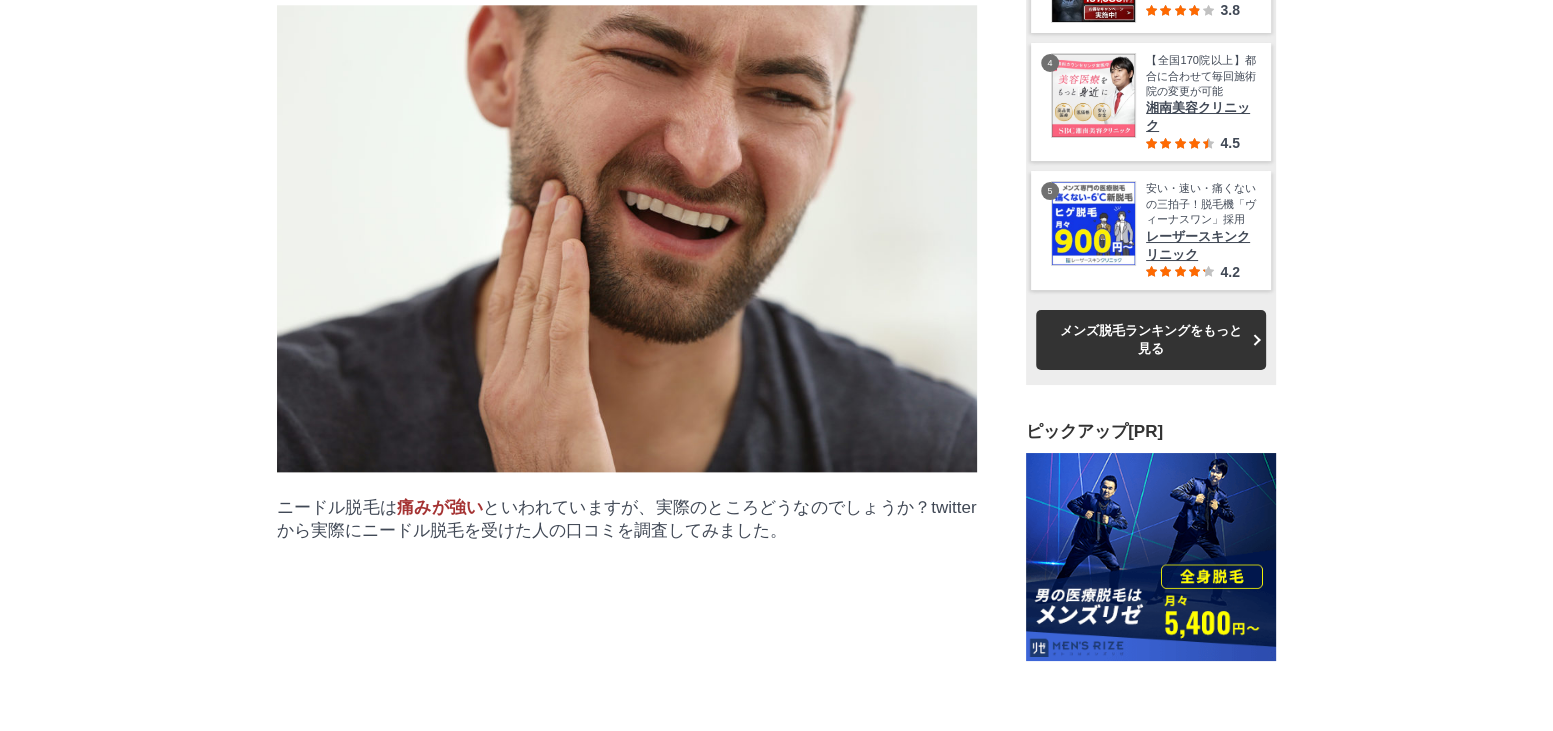 drag, startPoint x: 558, startPoint y: 135, endPoint x: 596, endPoint y: 202, distance: 77.02597 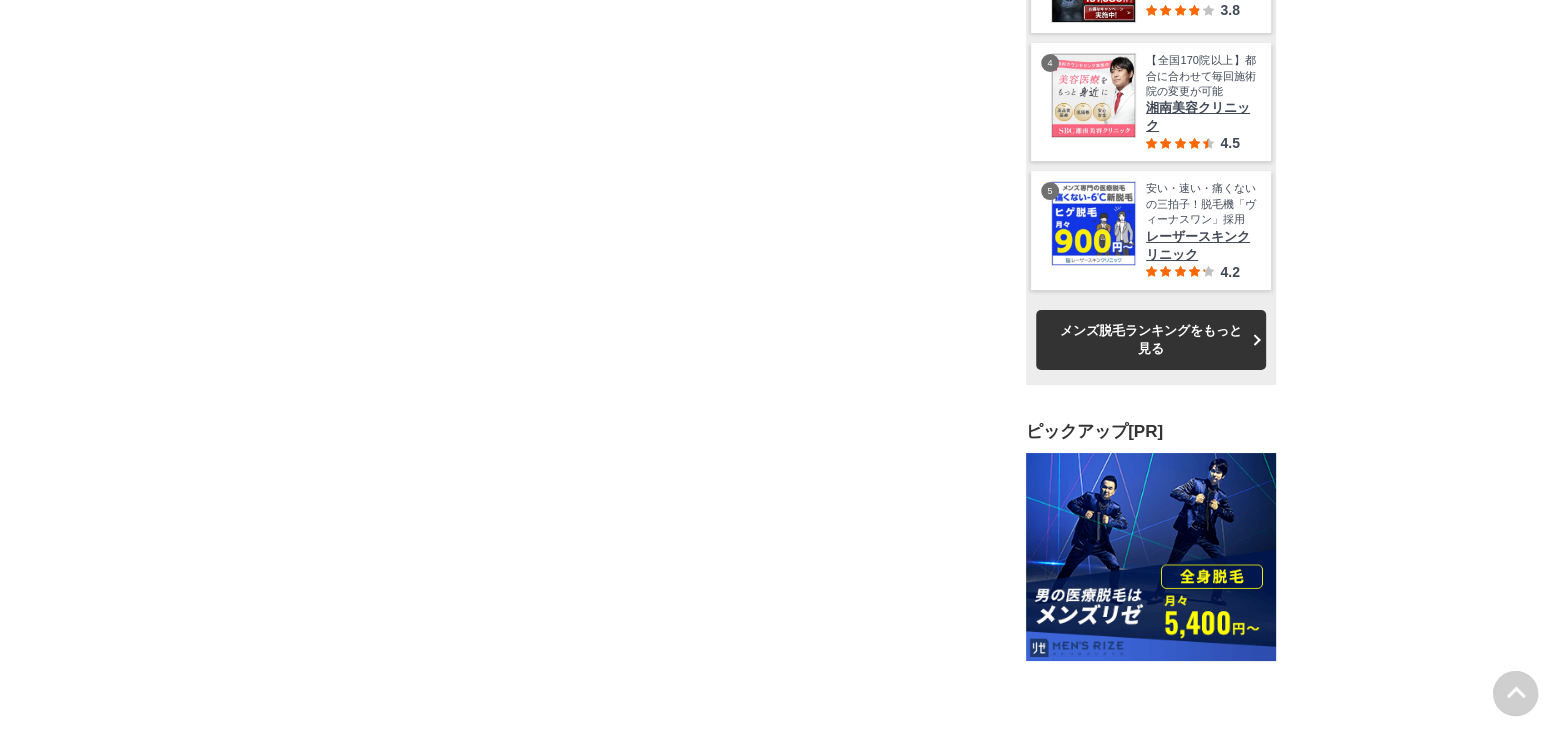 scroll, scrollTop: 11100, scrollLeft: 0, axis: vertical 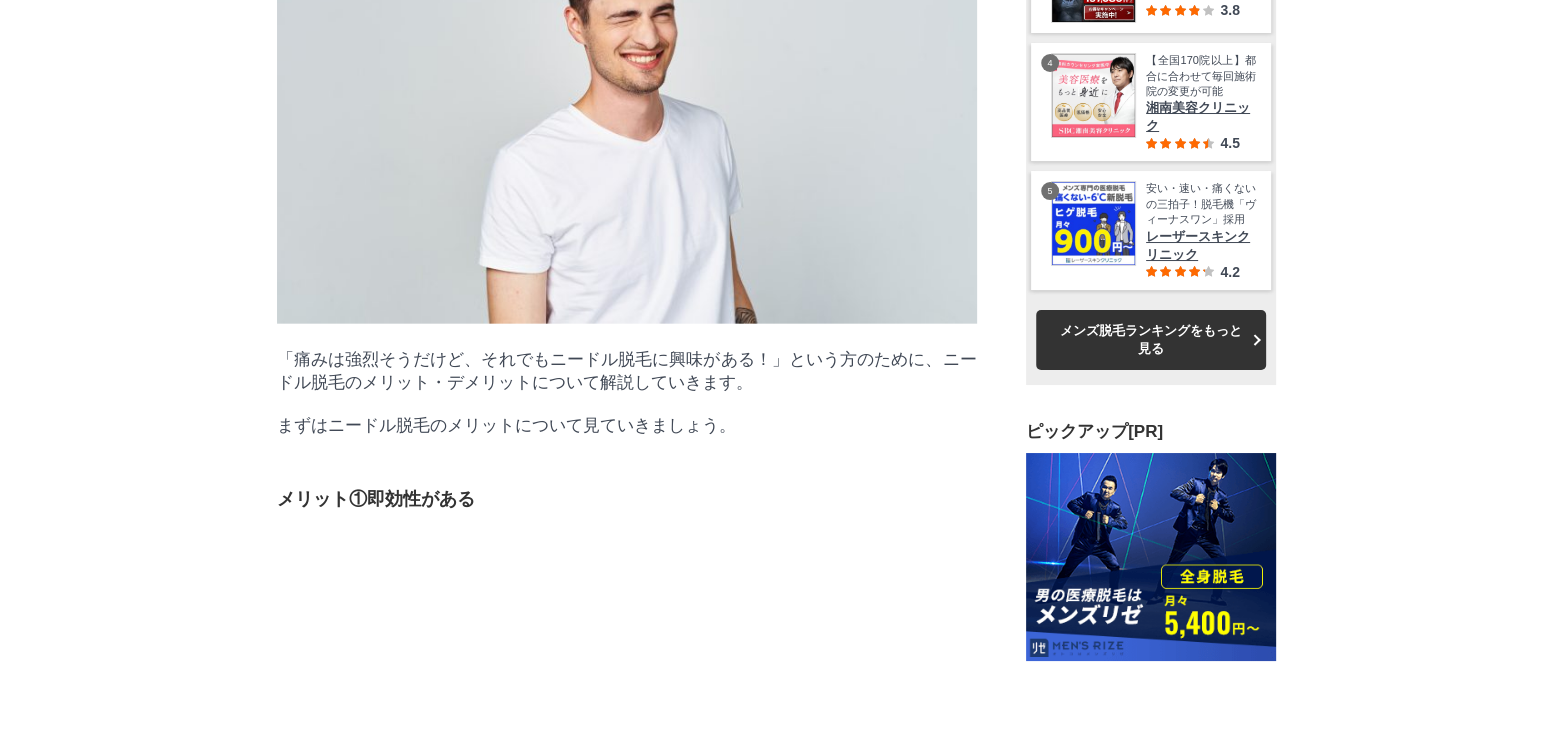 drag, startPoint x: 472, startPoint y: 187, endPoint x: 658, endPoint y: 239, distance: 193.13208 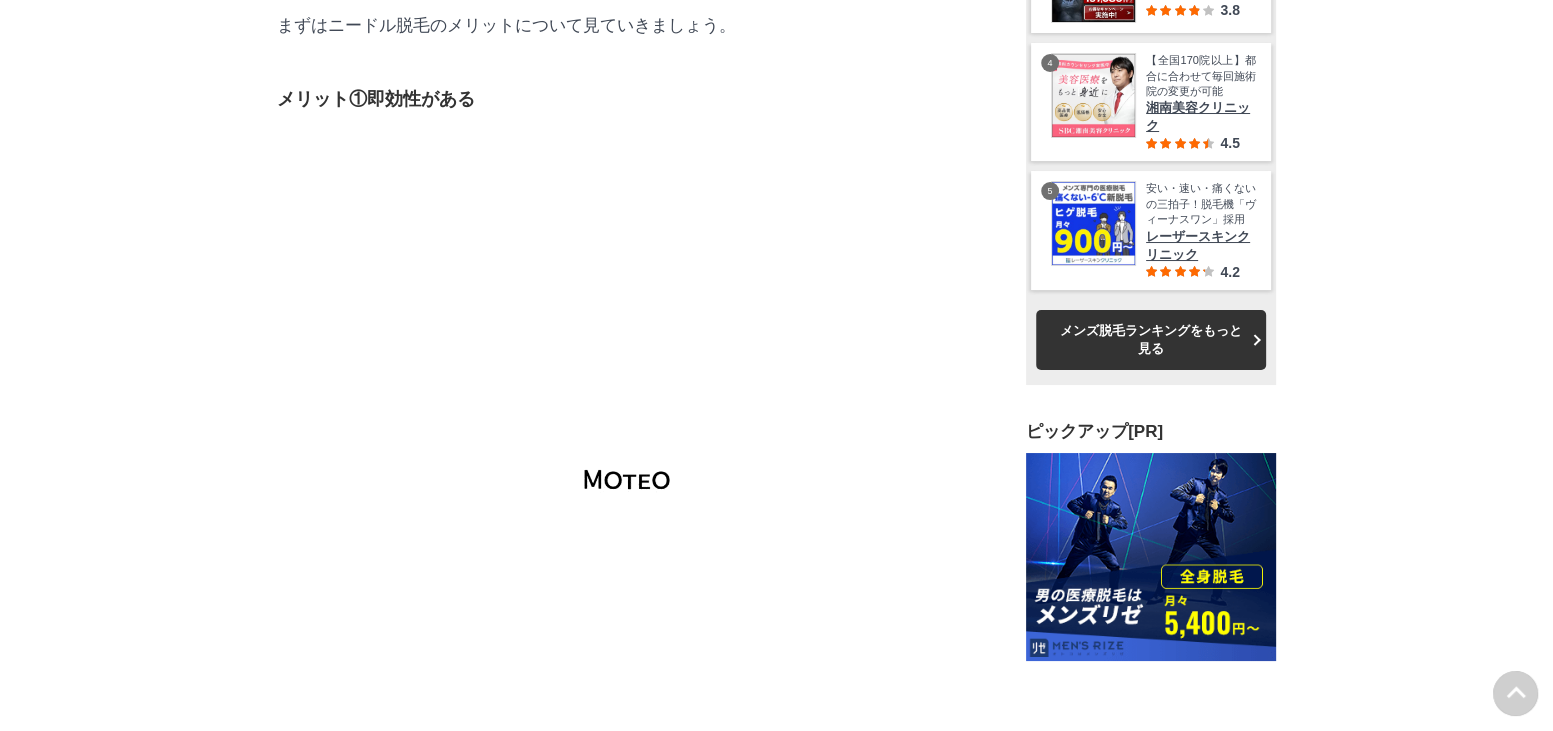 scroll, scrollTop: 13300, scrollLeft: 0, axis: vertical 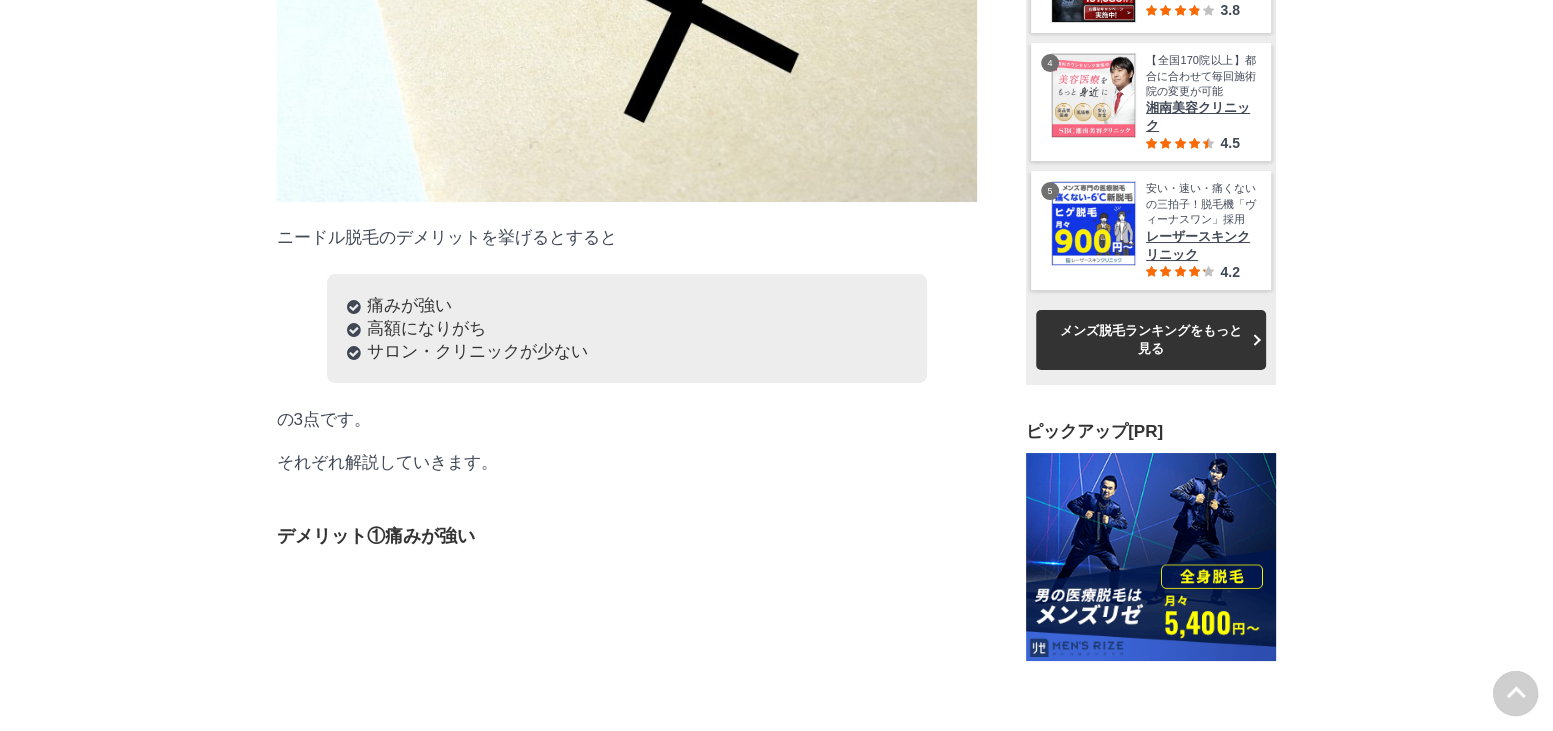drag, startPoint x: 360, startPoint y: 230, endPoint x: 696, endPoint y: 271, distance: 338.49225 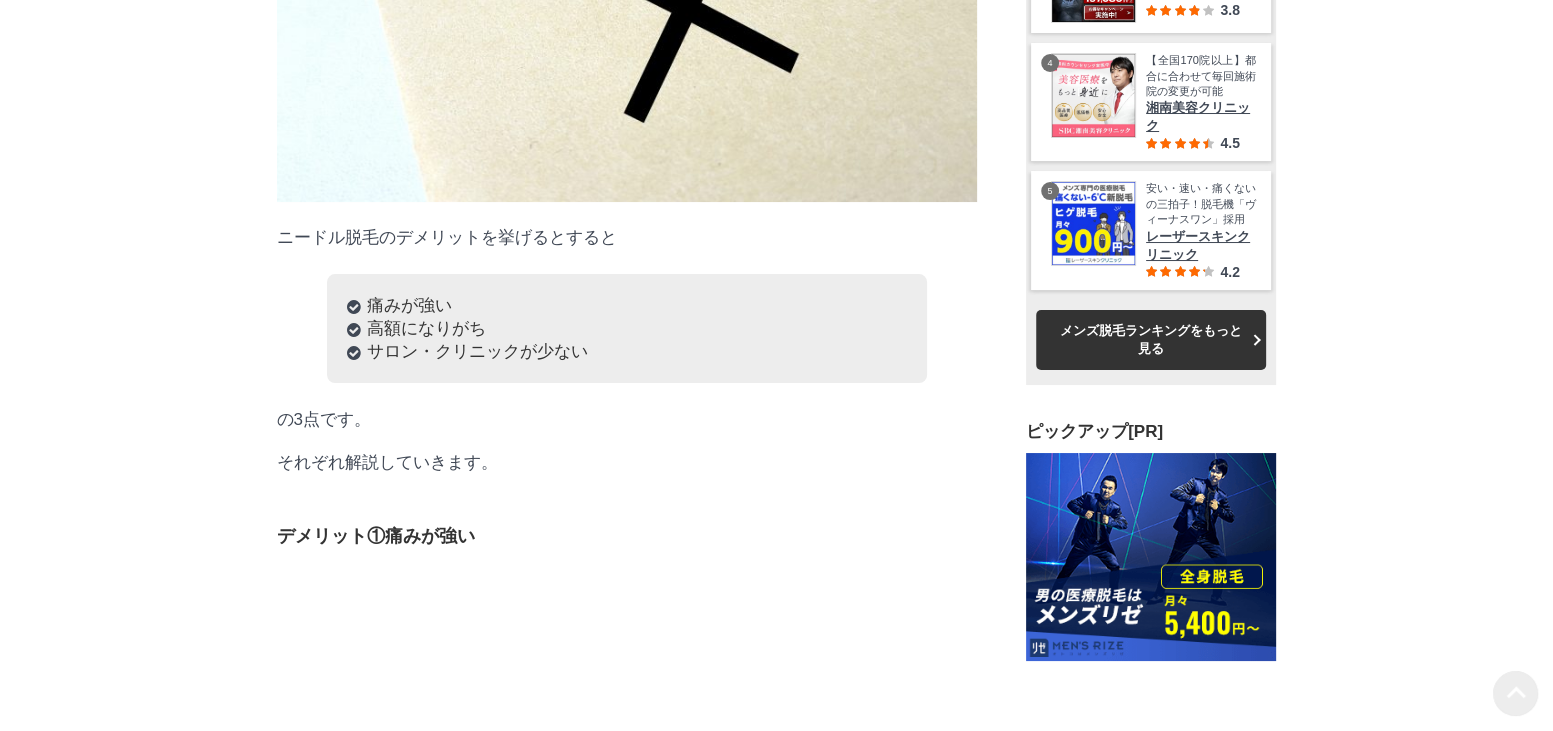 drag, startPoint x: 828, startPoint y: 243, endPoint x: 844, endPoint y: 292, distance: 51.546097 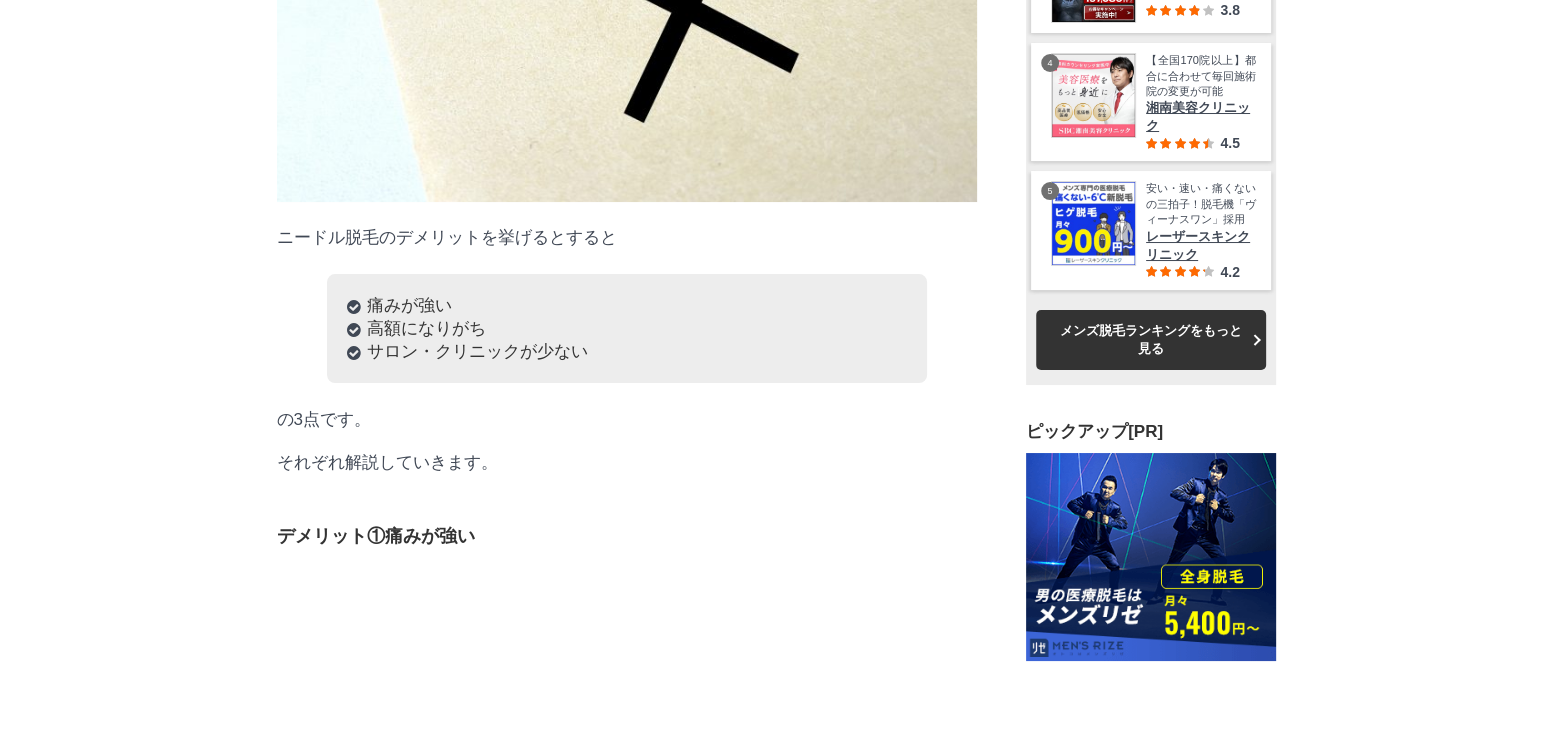 click on "この記事を書いた人                   [PERSON_NAME] [PERSON_NAME]         自称脱毛オタク。レーザー脱毛・光脱毛・ニードル脱毛…いろんな脱毛方法を試しました！[PERSON_NAME]クリニックの森...       PR   「 ニードル脱毛ってどんな脱毛方法？ 」 「 ニードル脱毛がお得に受けられるサロンはどこ？ 」 永久脱毛したい人を中心に支持されている「ニードル脱毛」ですが、ニードル脱毛と聞いてもイマイチピンとこないのではないでしょうか？ 「痛そう…」というイメージしかない人もいるかもしれませんね。 そこで今回は、ニードル脱毛の特徴や魅力について詳しく解説していきます。 ニードル脱毛が安く体験できるメンズサロンについても触れているので、ぜひ参考にしてみてください。 これを読めば、ニードル脱毛の疑問が解決できますよ！ 目次 ①絶縁針脱毛（医療針脱毛） ×" at bounding box center (627, 757) 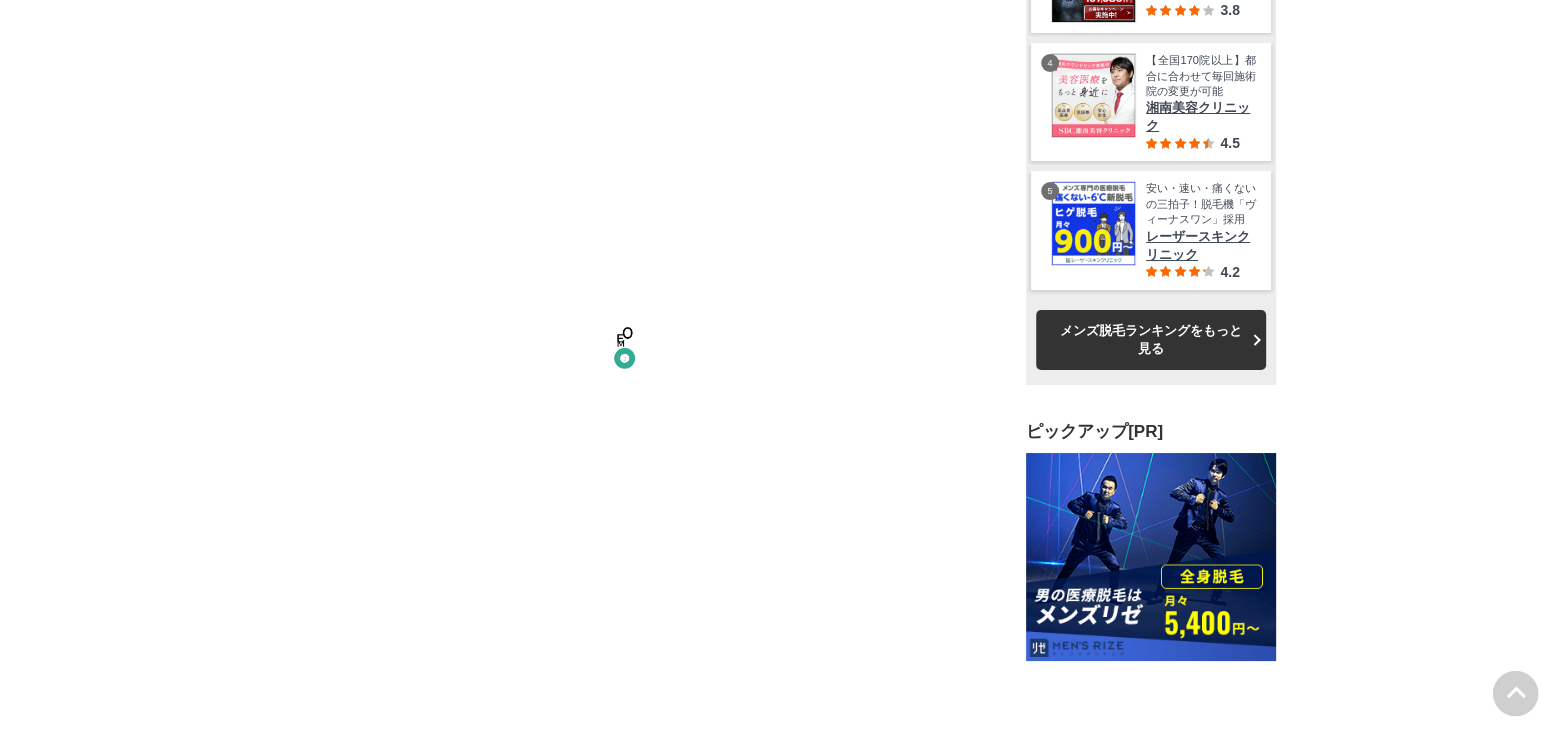 scroll, scrollTop: 16500, scrollLeft: 0, axis: vertical 